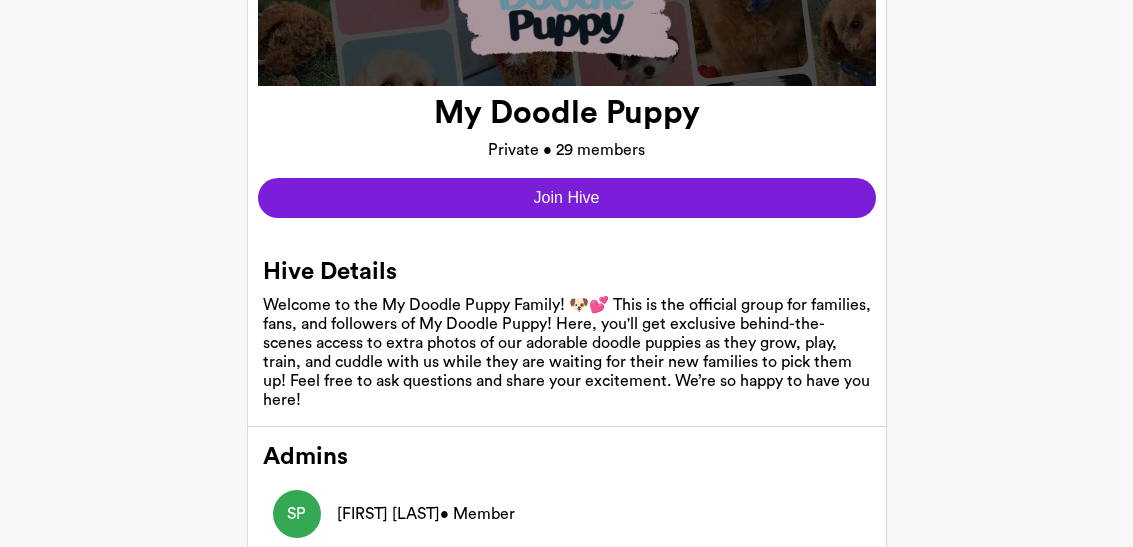 scroll, scrollTop: 317, scrollLeft: 0, axis: vertical 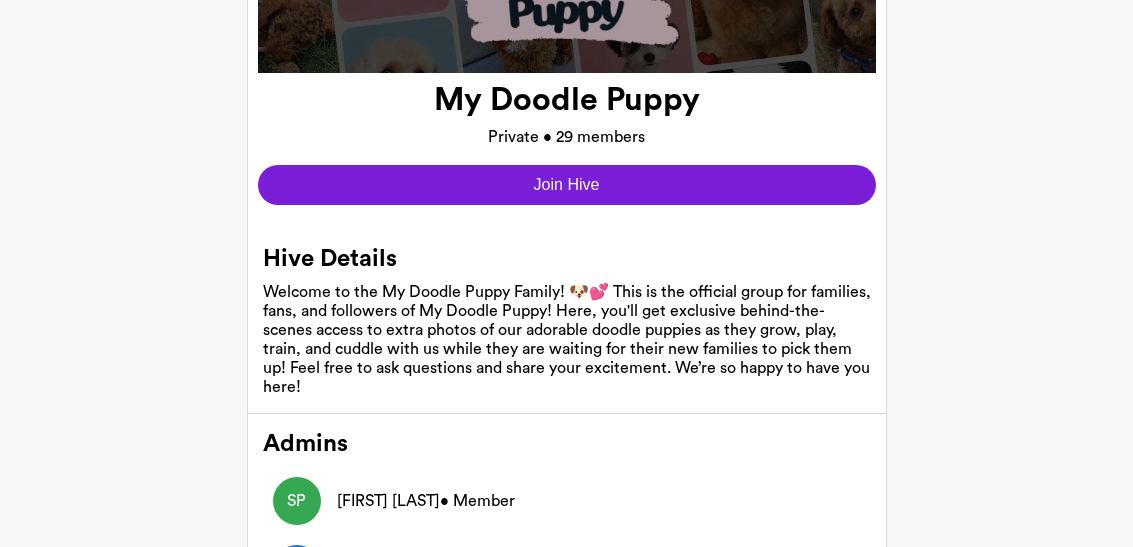 click on "Join Hive" 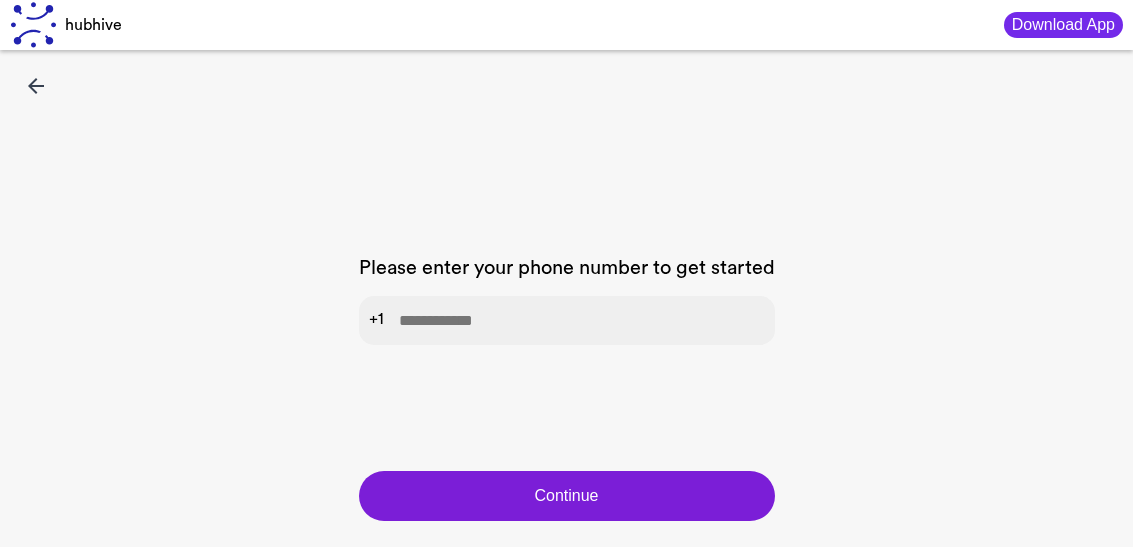 scroll, scrollTop: 0, scrollLeft: 0, axis: both 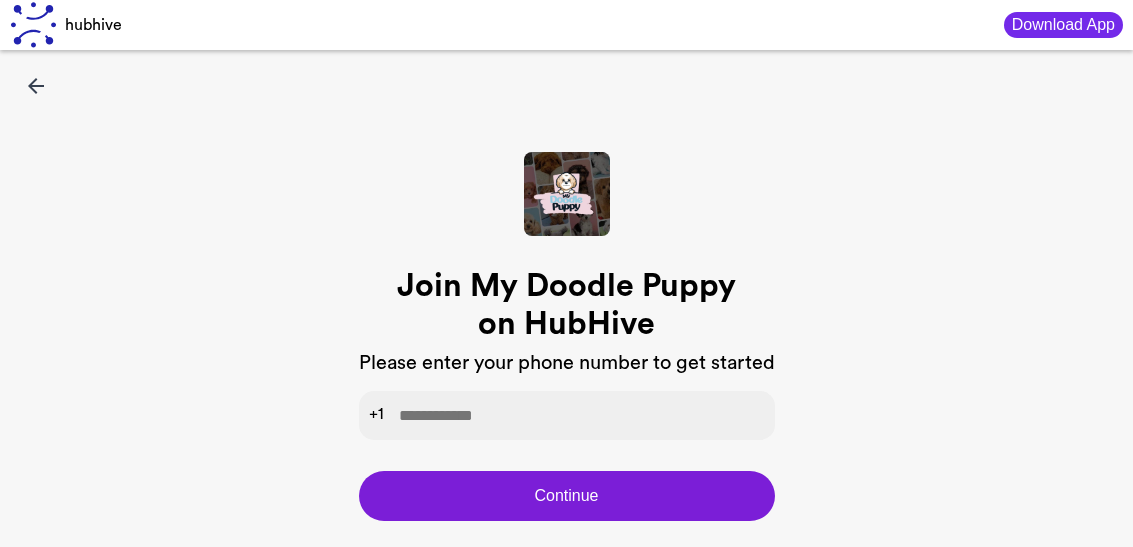 click at bounding box center [567, 415] 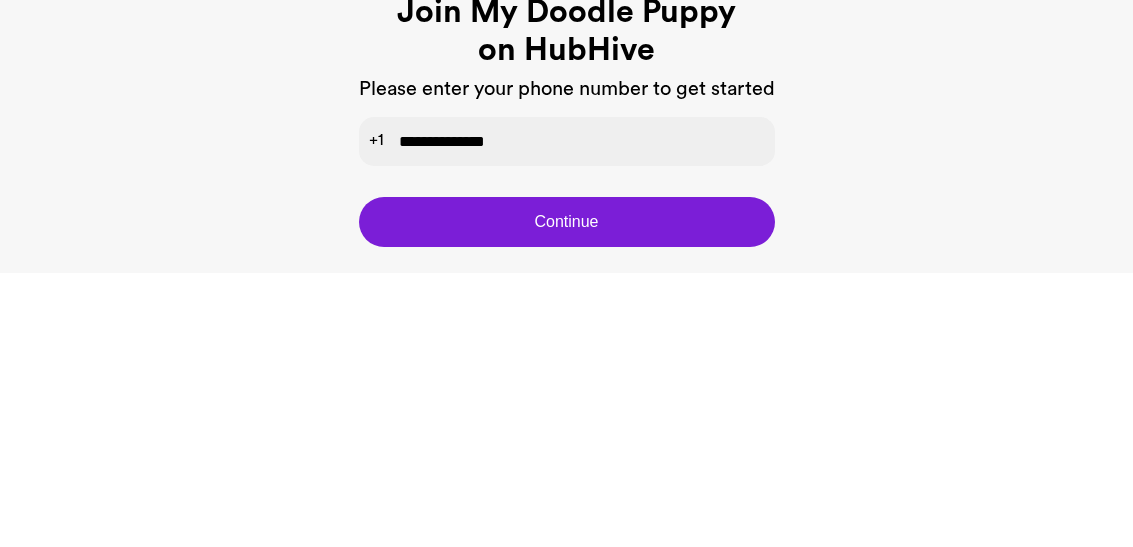 type on "**********" 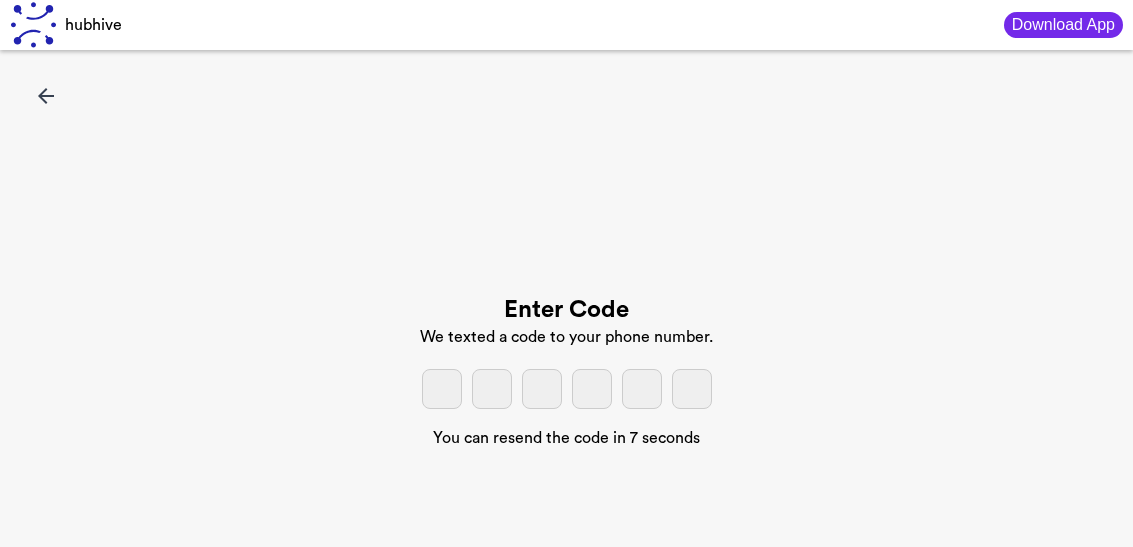 click 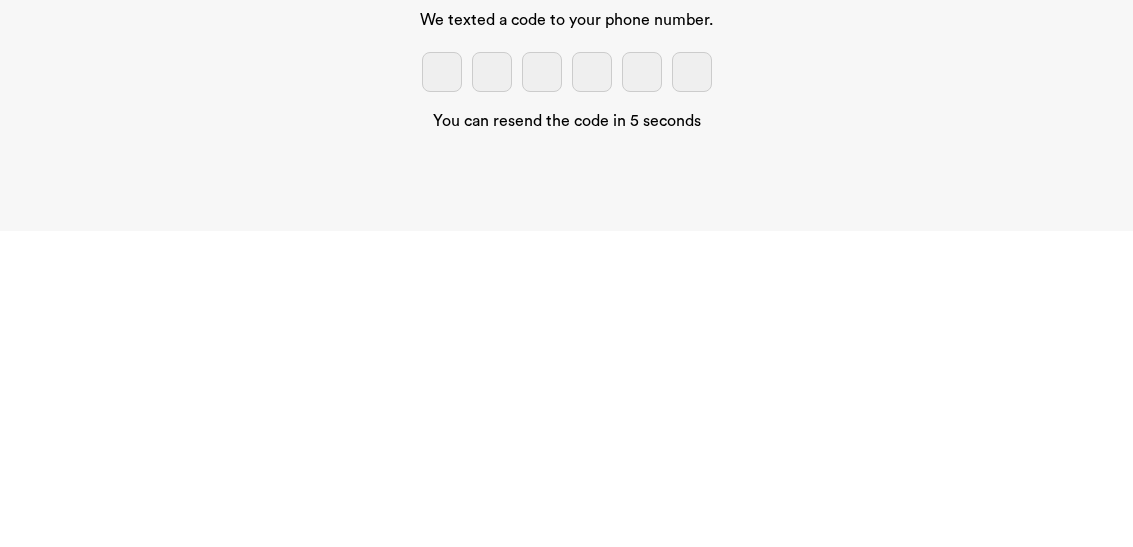 type on "*" 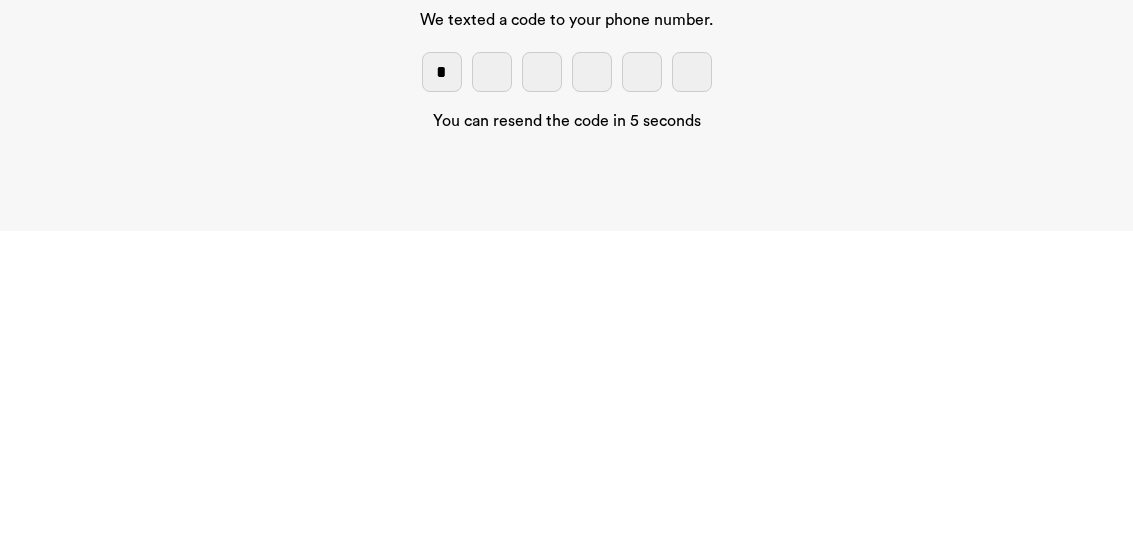 scroll, scrollTop: 23, scrollLeft: 0, axis: vertical 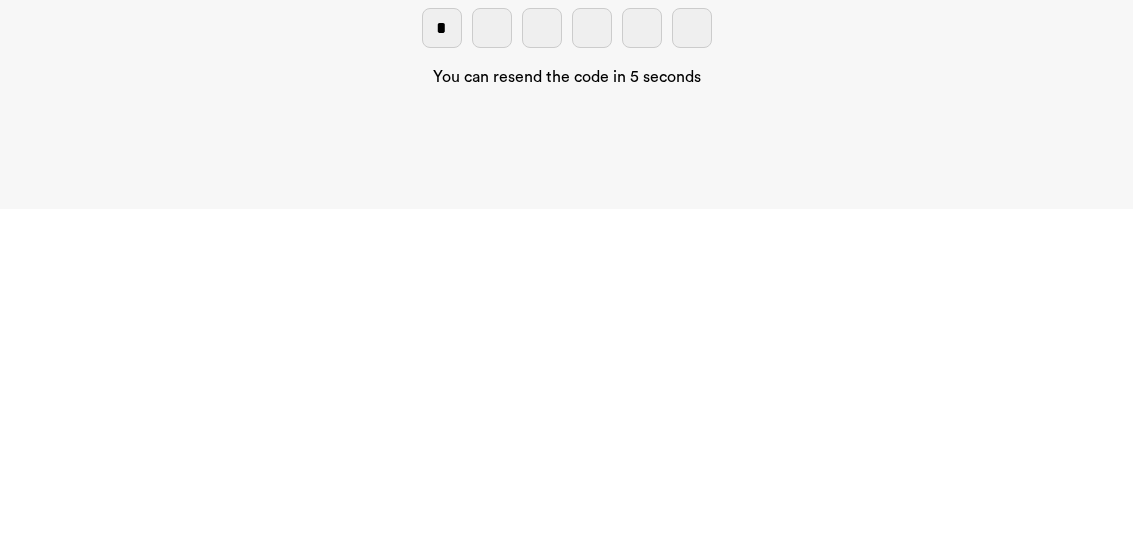 type on "*" 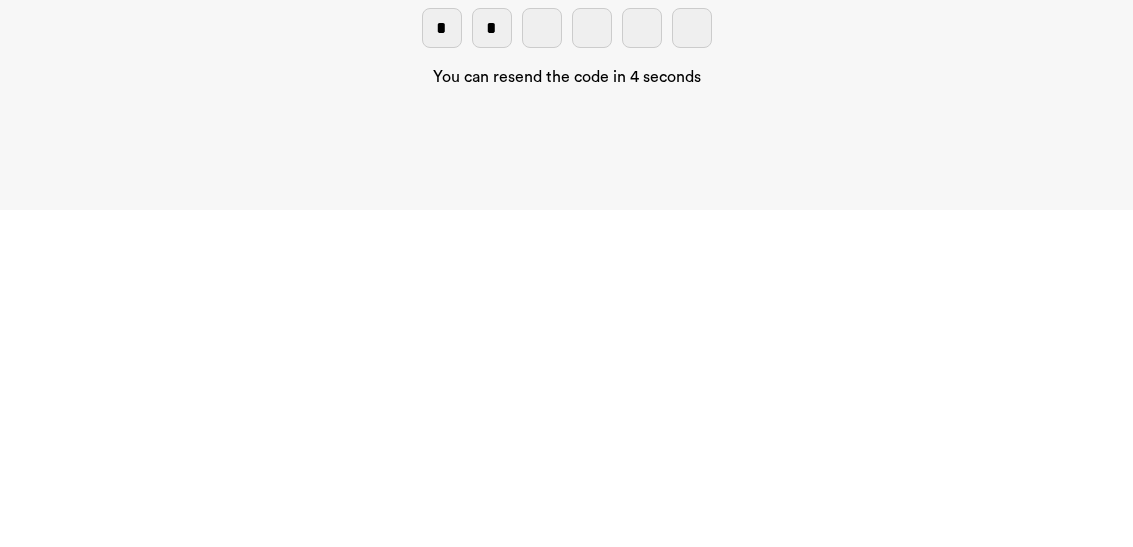type on "*" 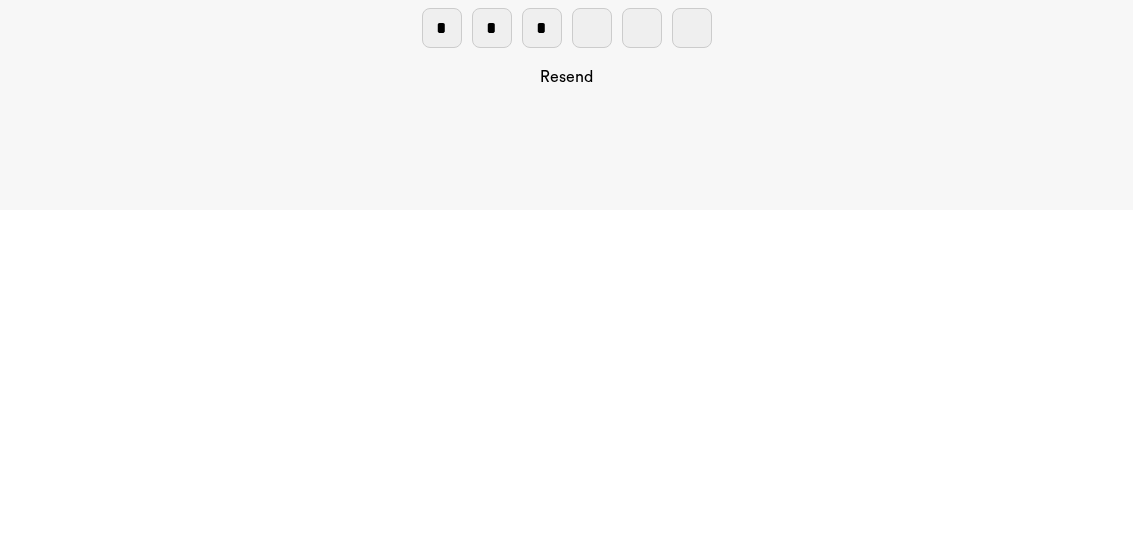 type on "*" 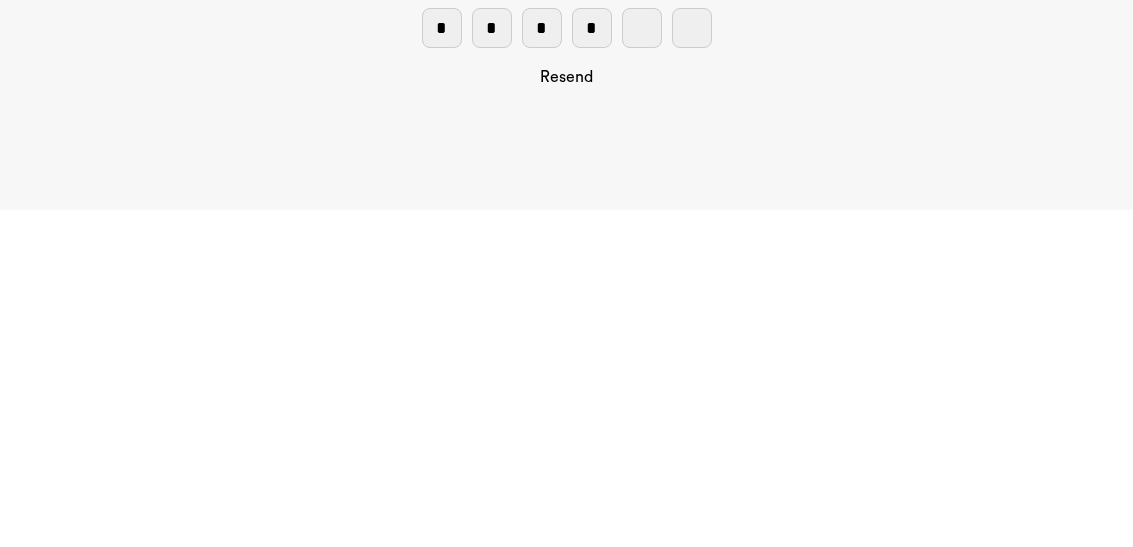 type on "*" 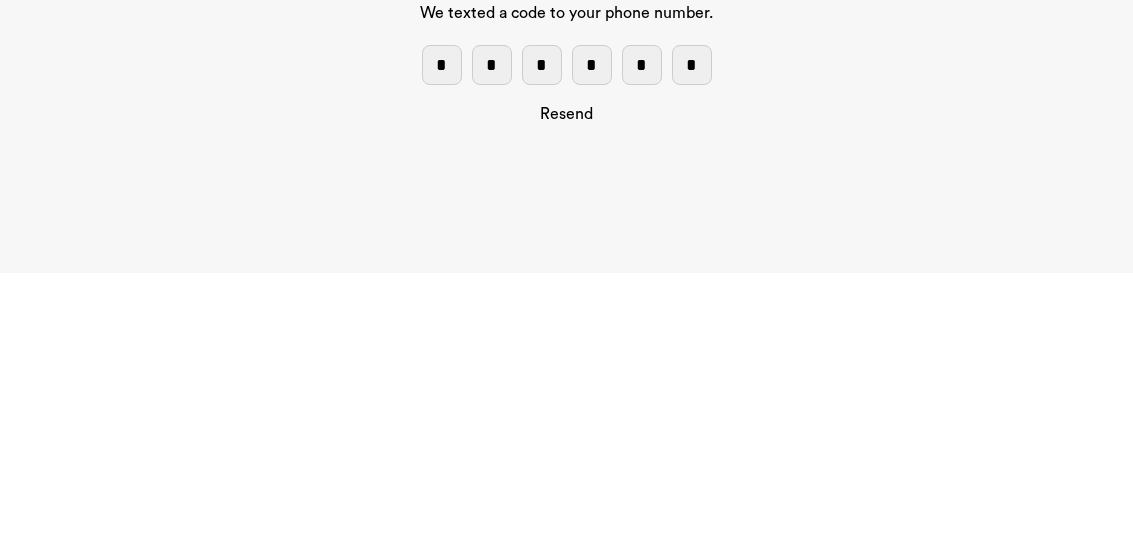 scroll, scrollTop: 88, scrollLeft: 0, axis: vertical 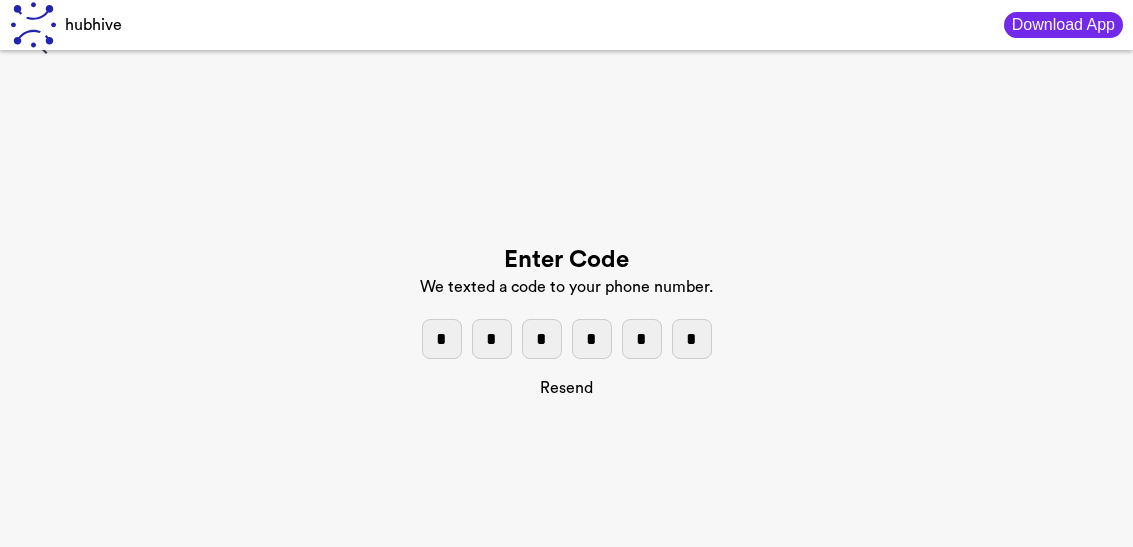 click on "Download App" at bounding box center [1063, 25] 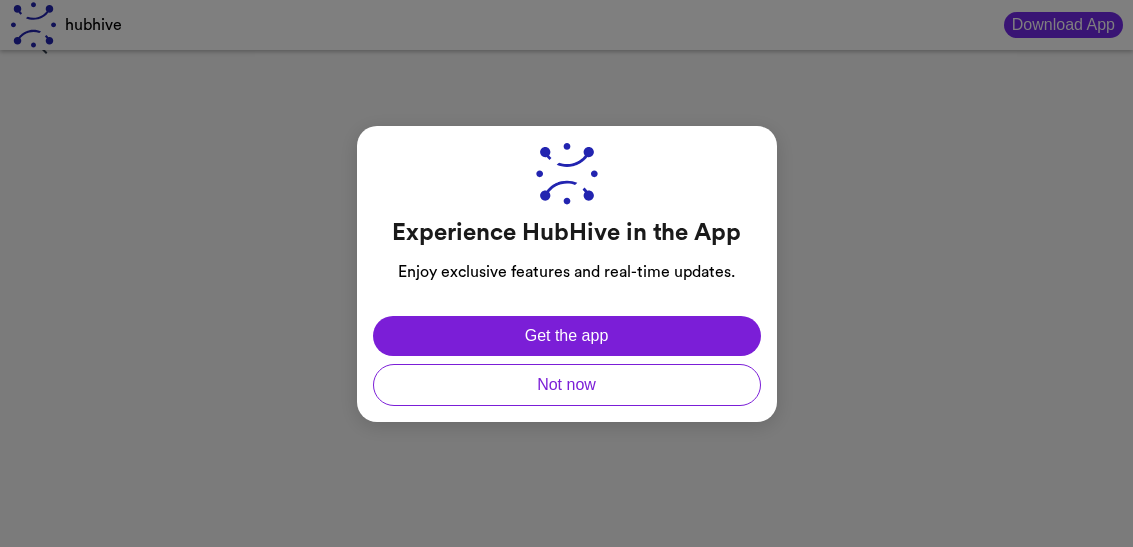 click on "Get the app" 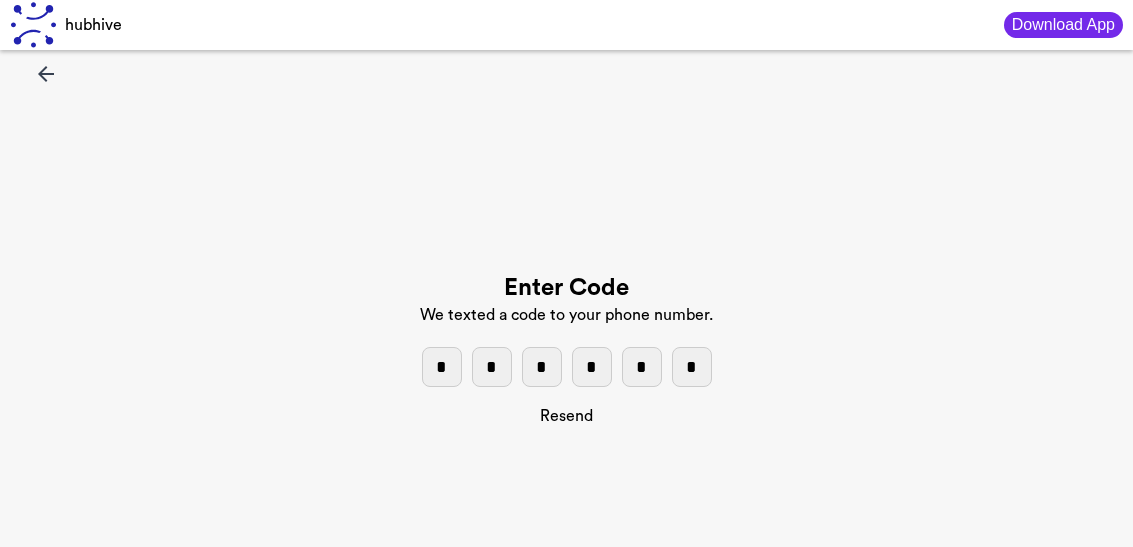 scroll, scrollTop: 0, scrollLeft: 0, axis: both 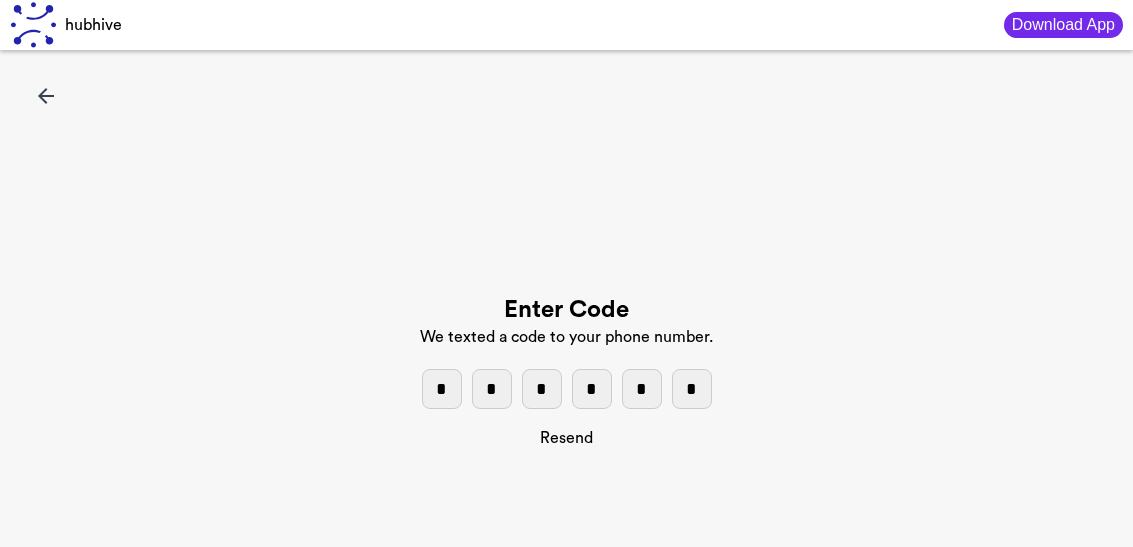 click on "Enter Code We texted a code to your phone number. ****** Resend" 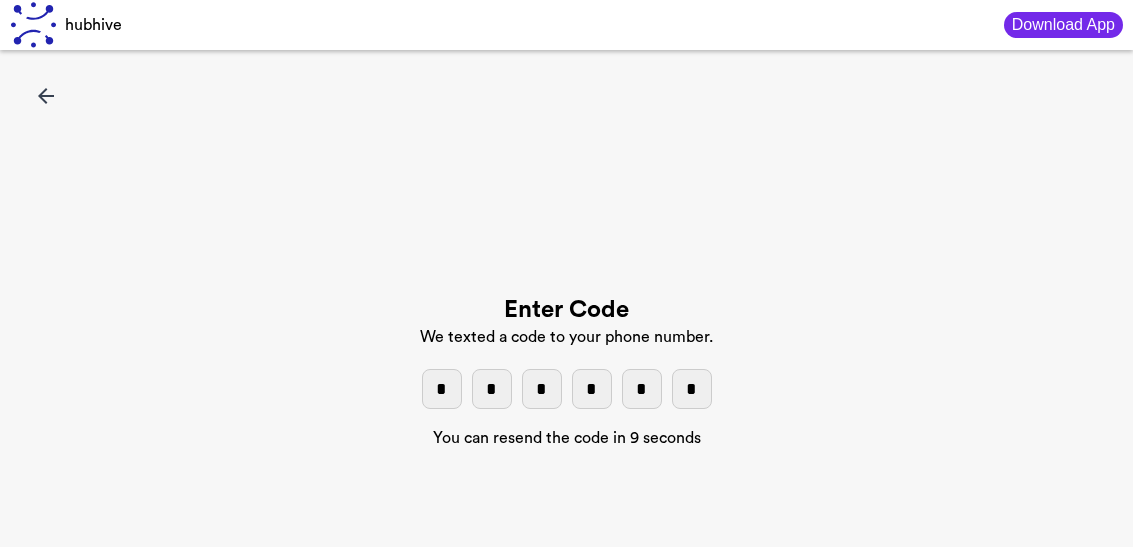 click on "*" 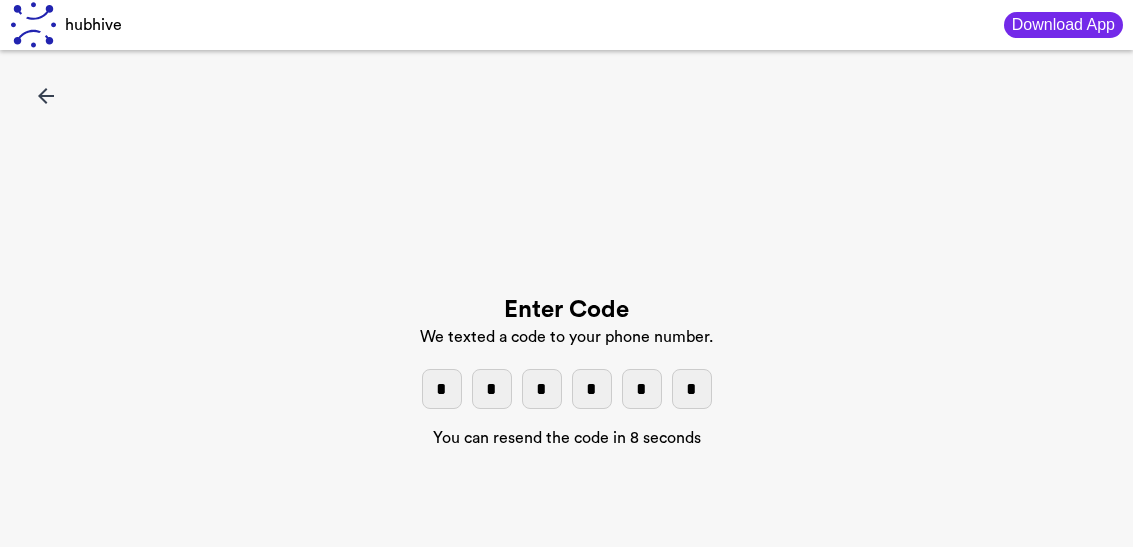 scroll, scrollTop: 41, scrollLeft: 0, axis: vertical 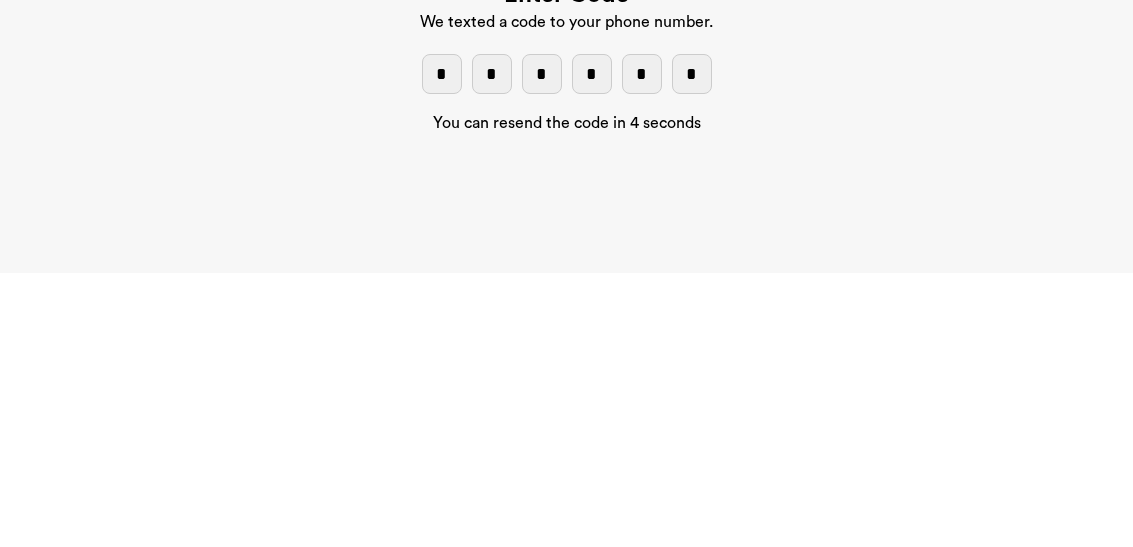 type 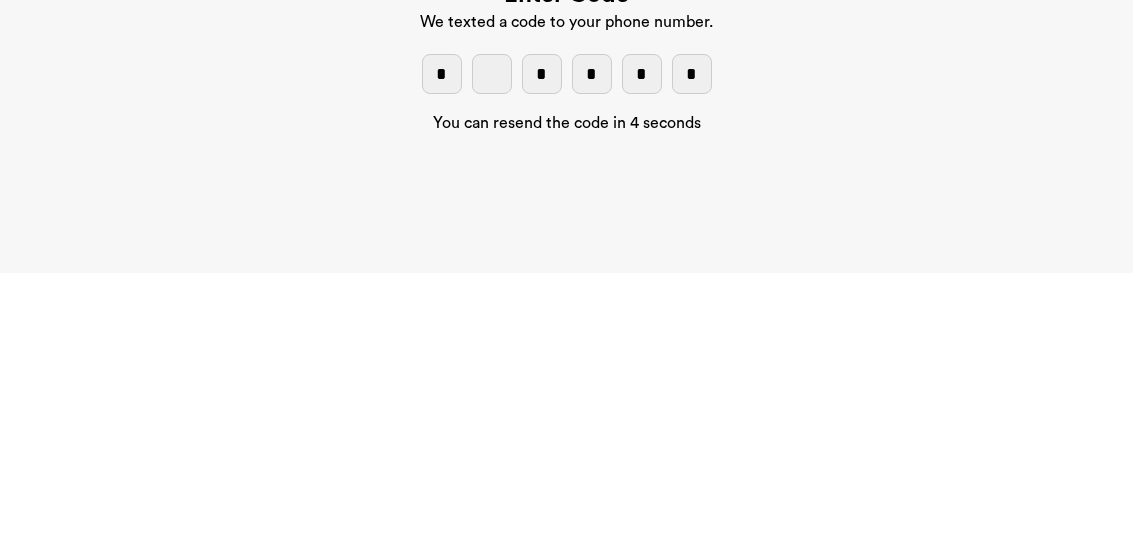 type 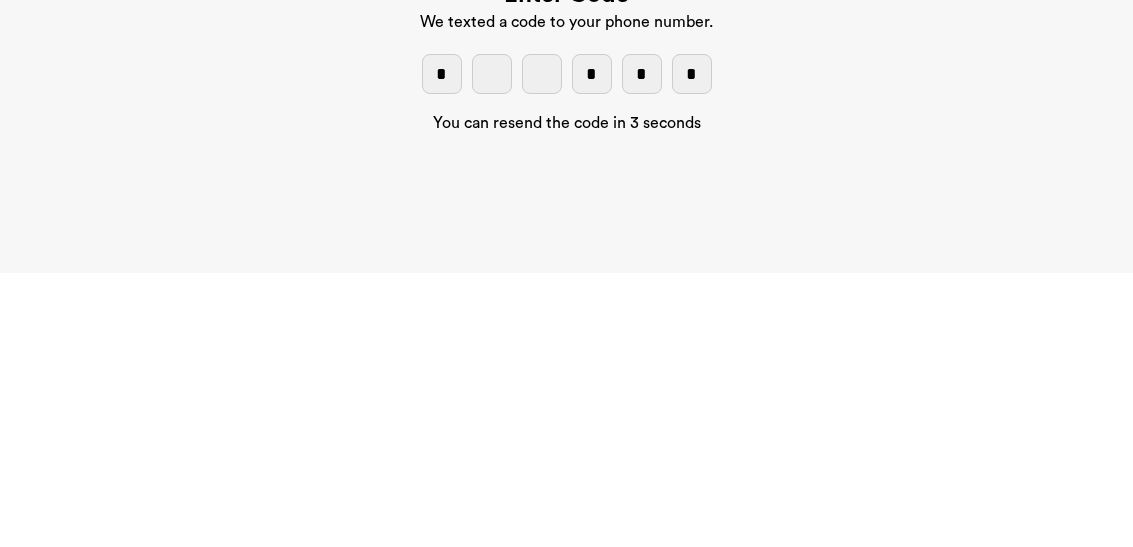 type 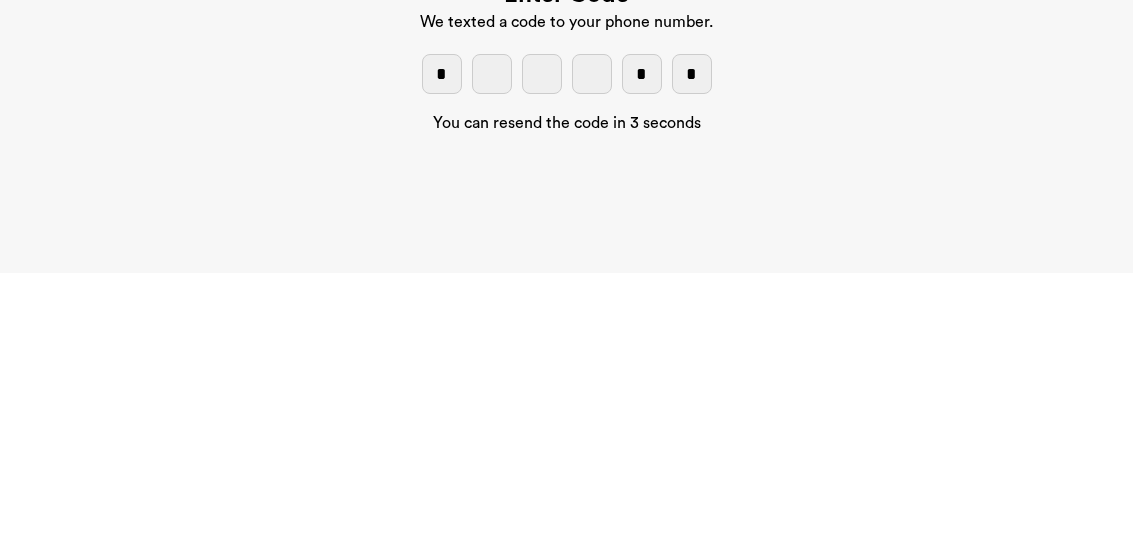 type 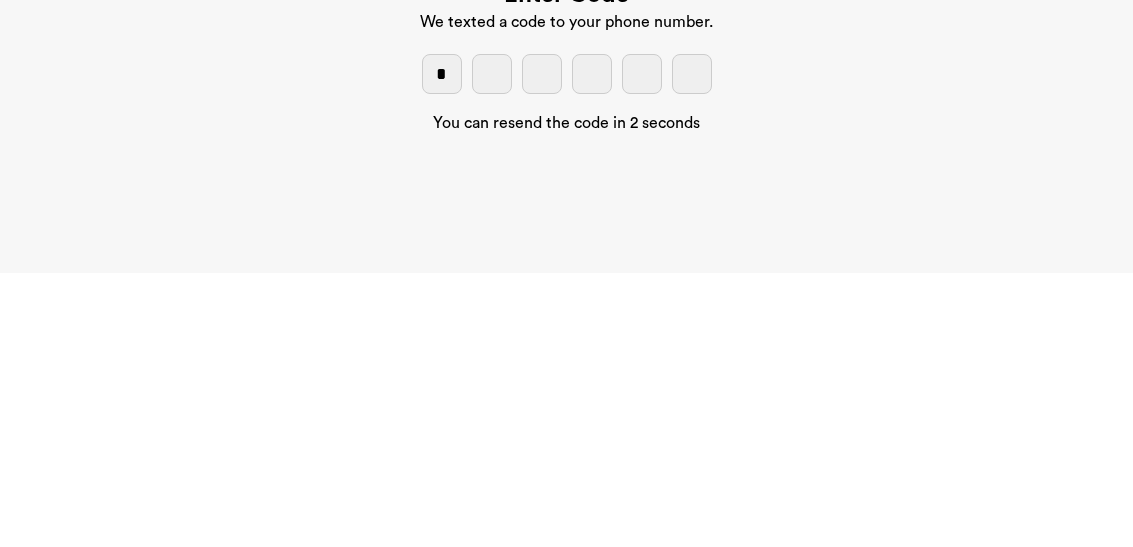 type 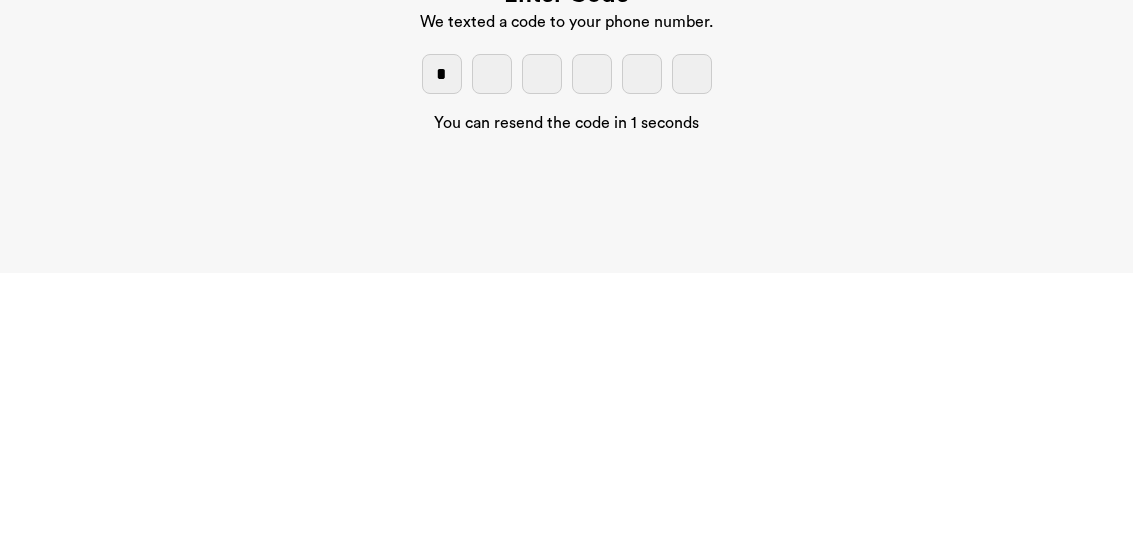 type 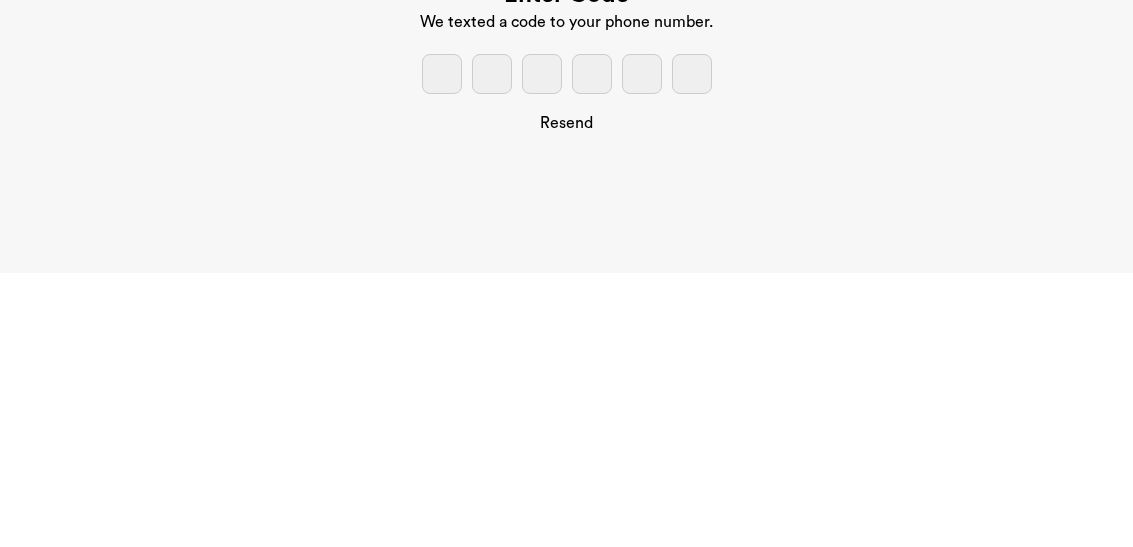 type on "*" 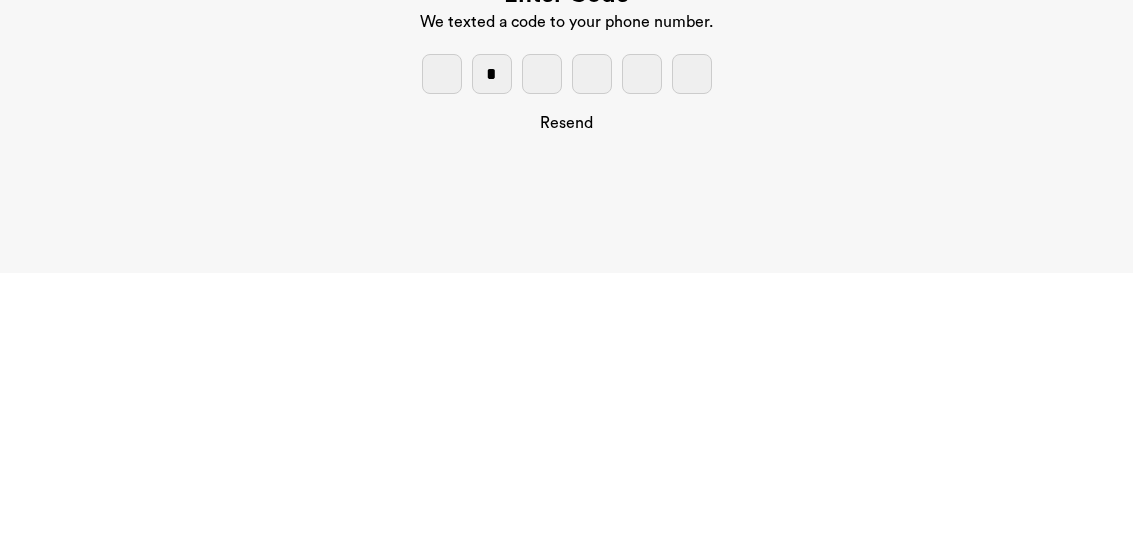 type on "*" 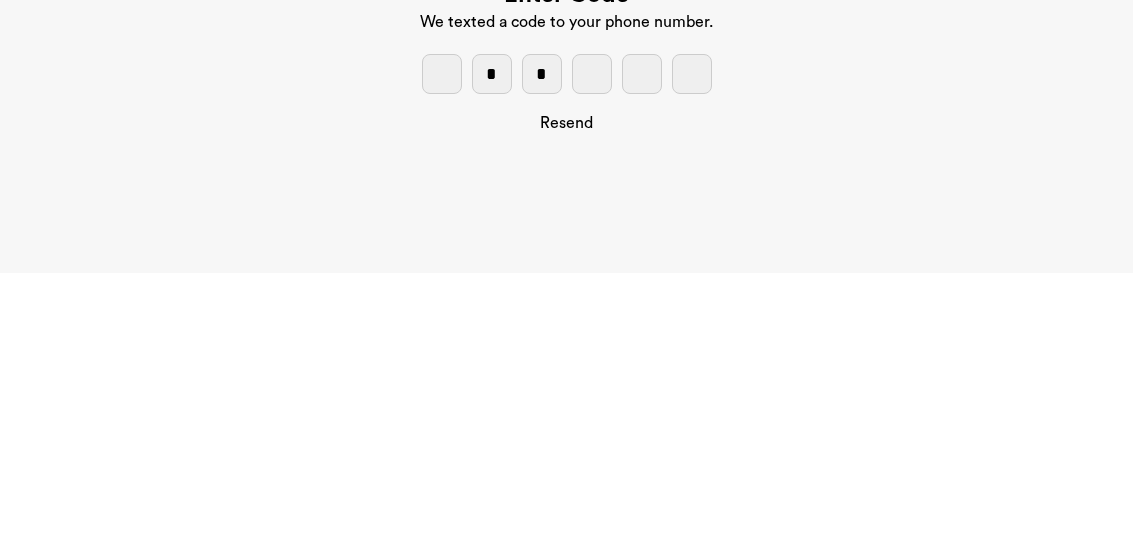 type on "*" 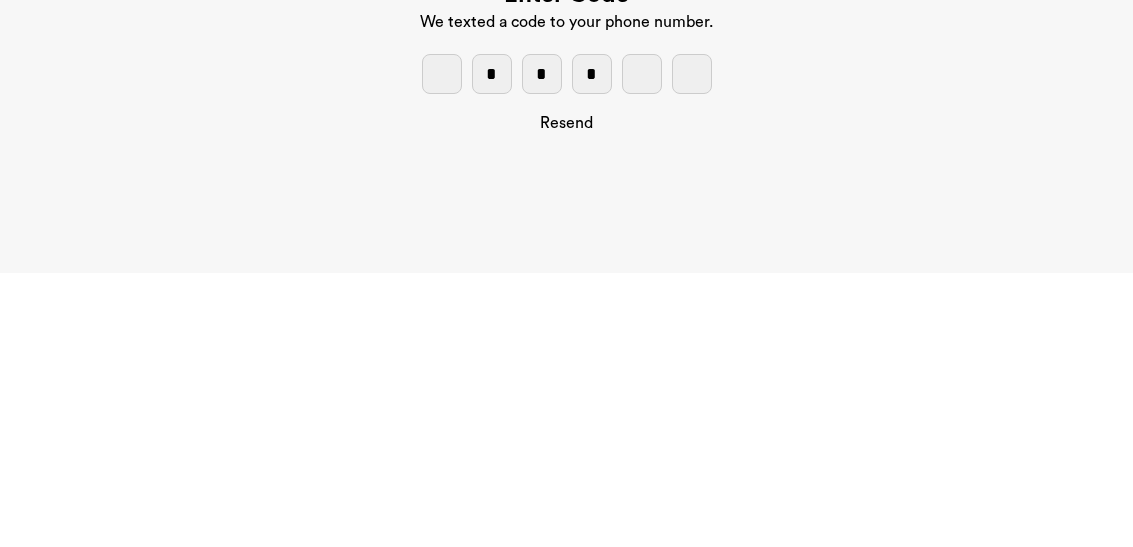 type 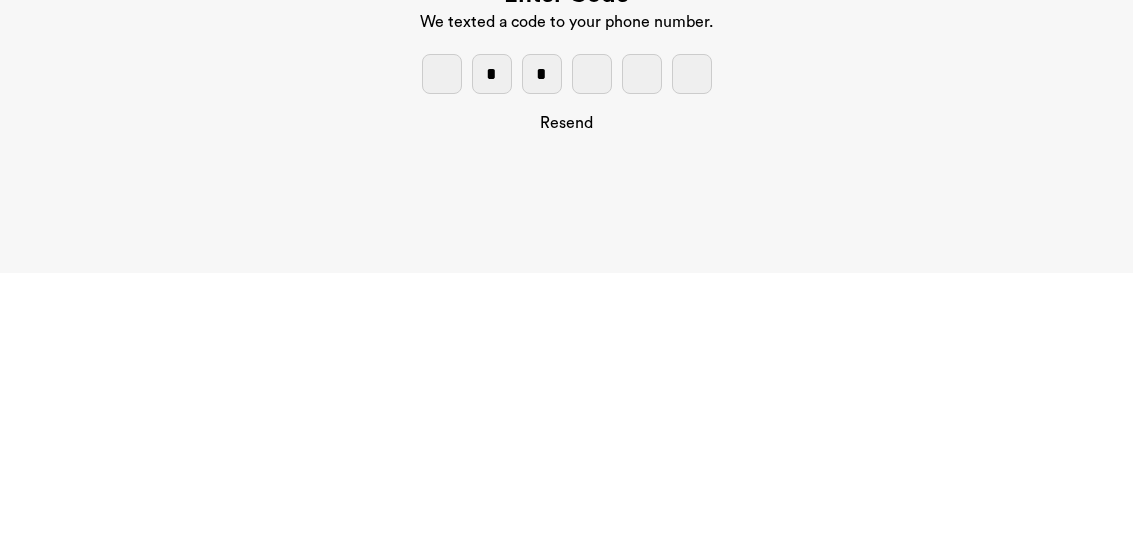 type 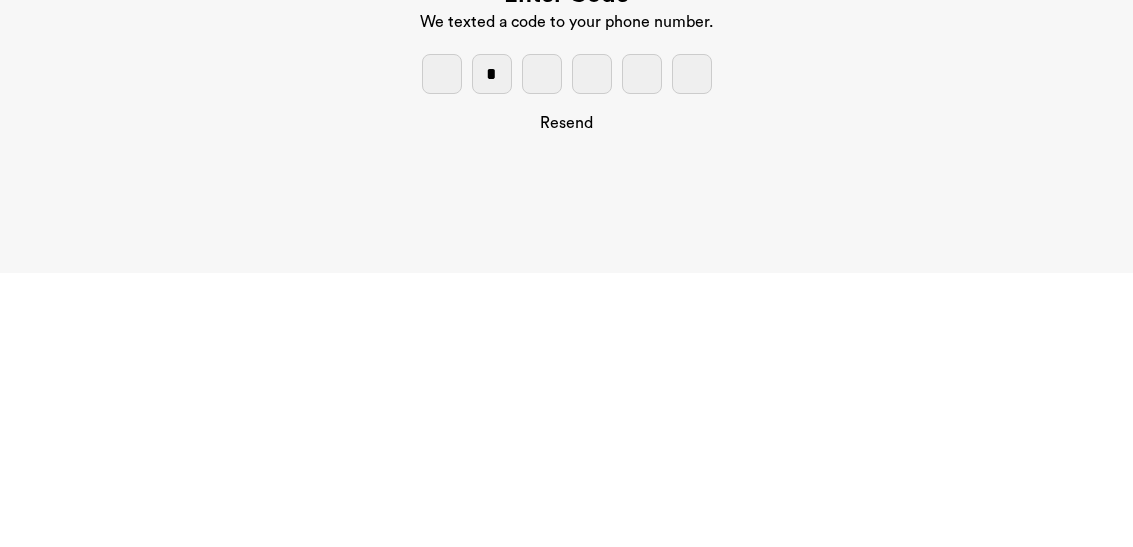 type 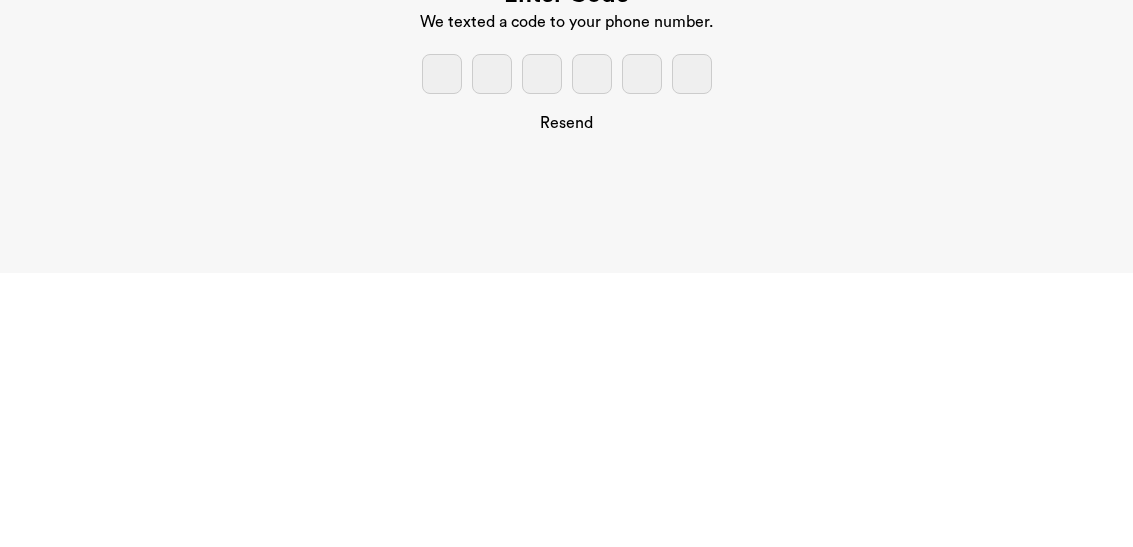 type on "*" 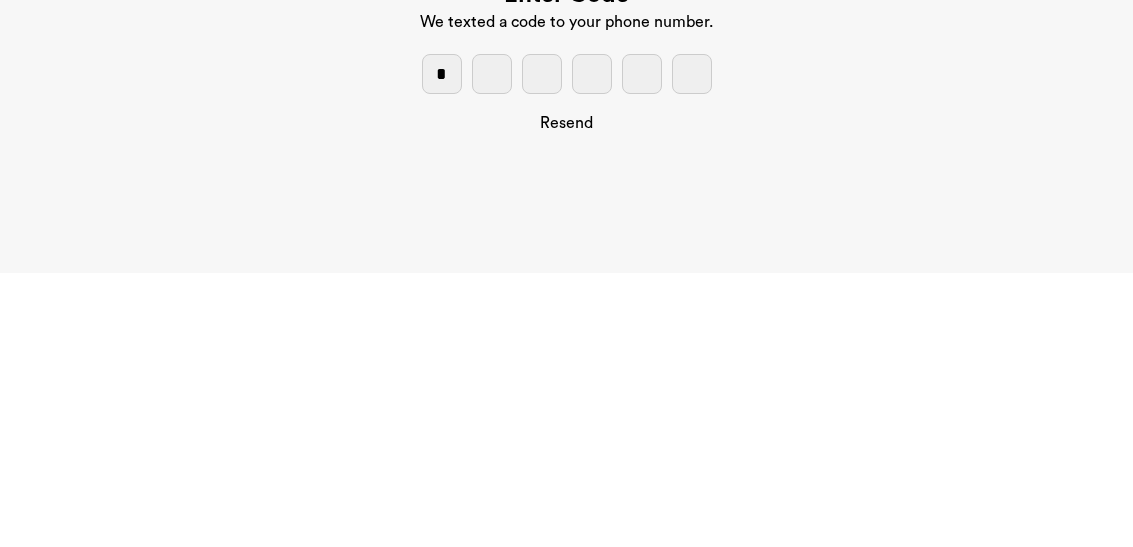type on "*" 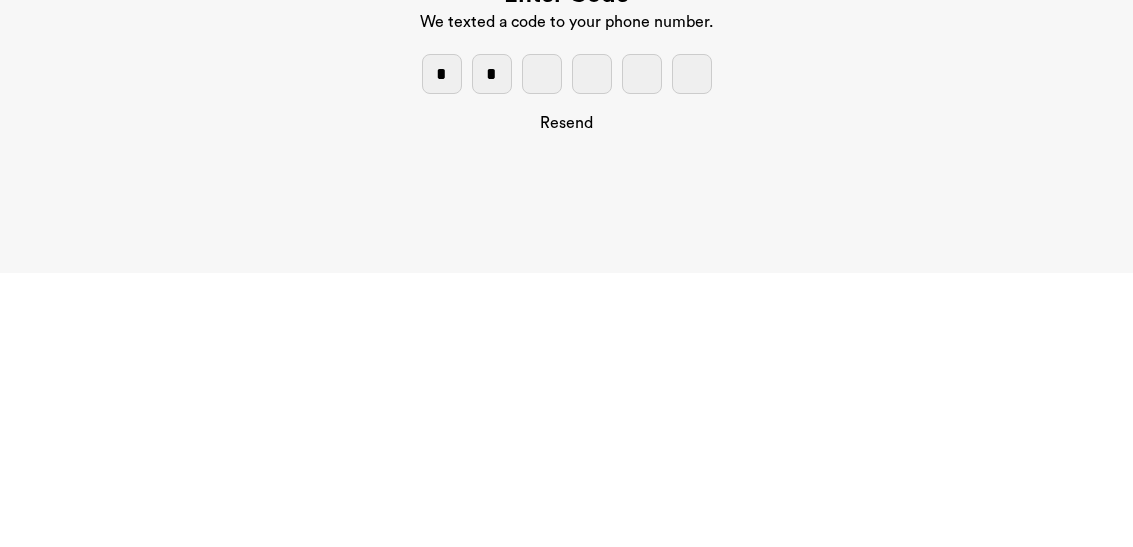 type on "*" 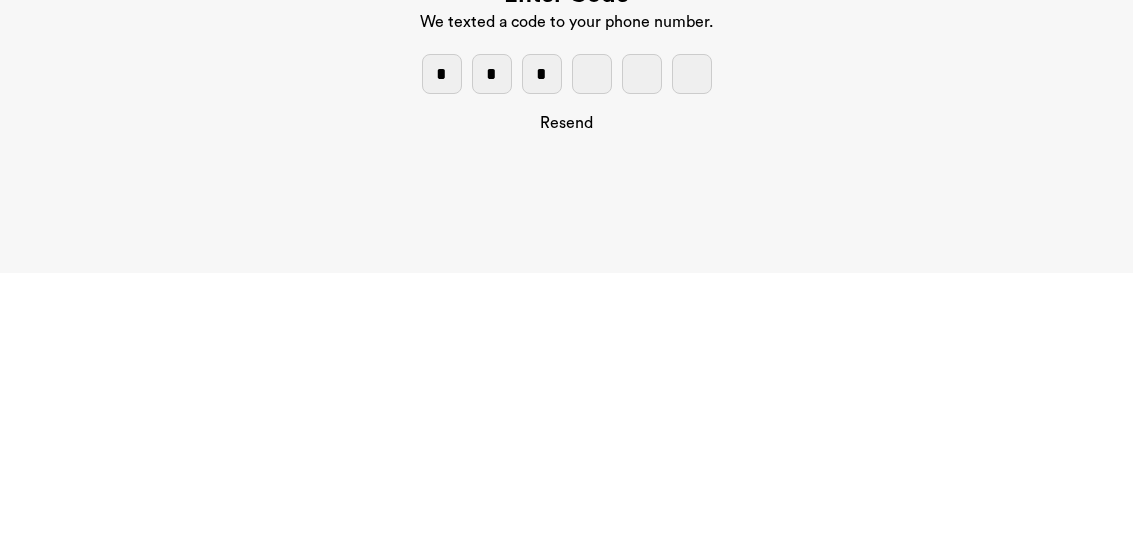 type on "*" 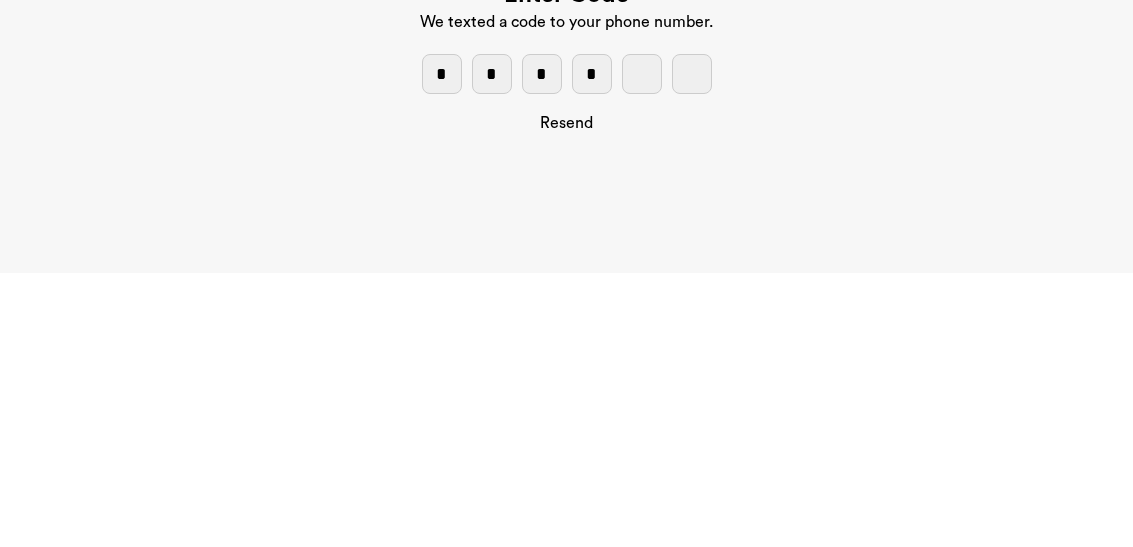 type on "*" 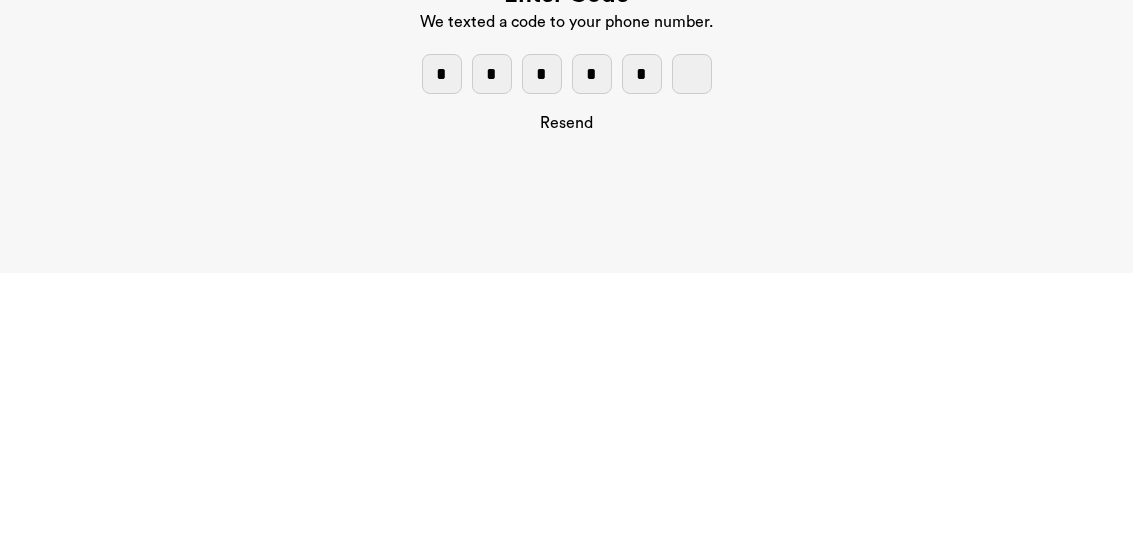 type on "*" 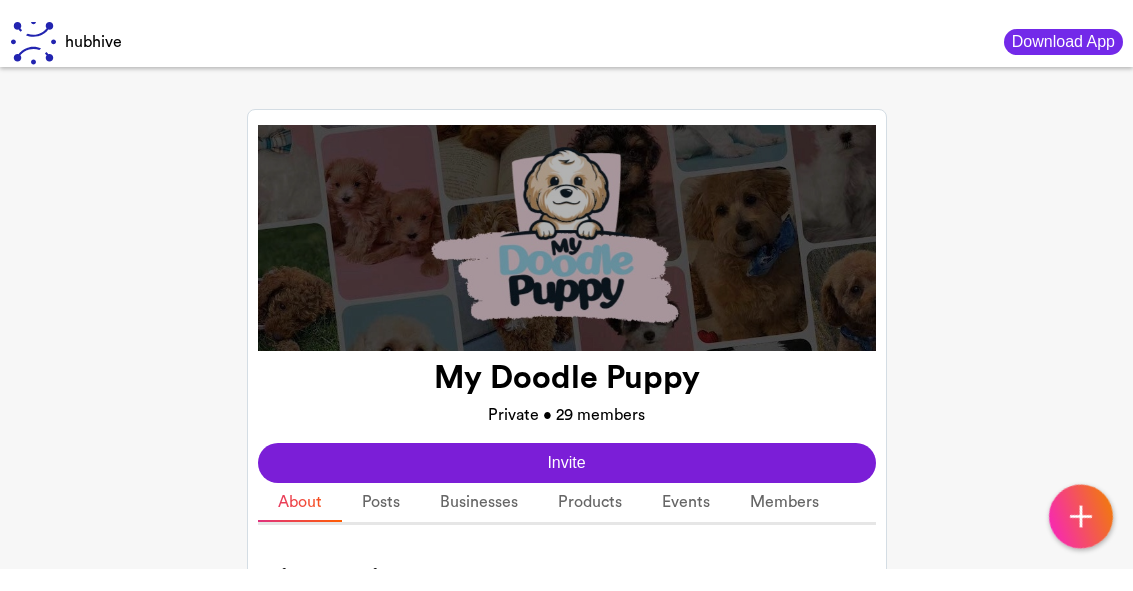 scroll, scrollTop: 0, scrollLeft: 0, axis: both 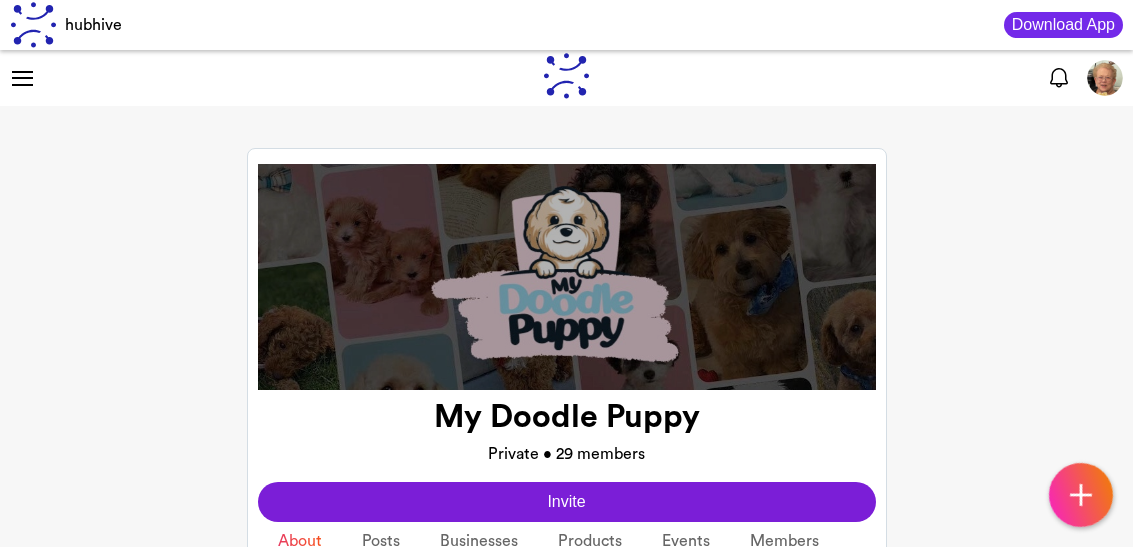 click on "Download App" at bounding box center (1063, 25) 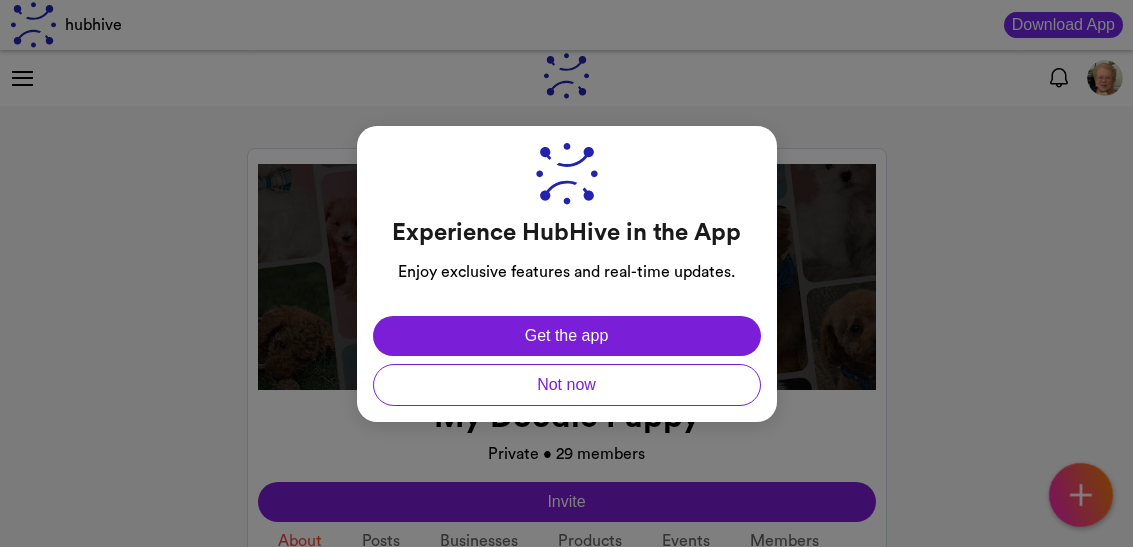 click on "Get the app" 